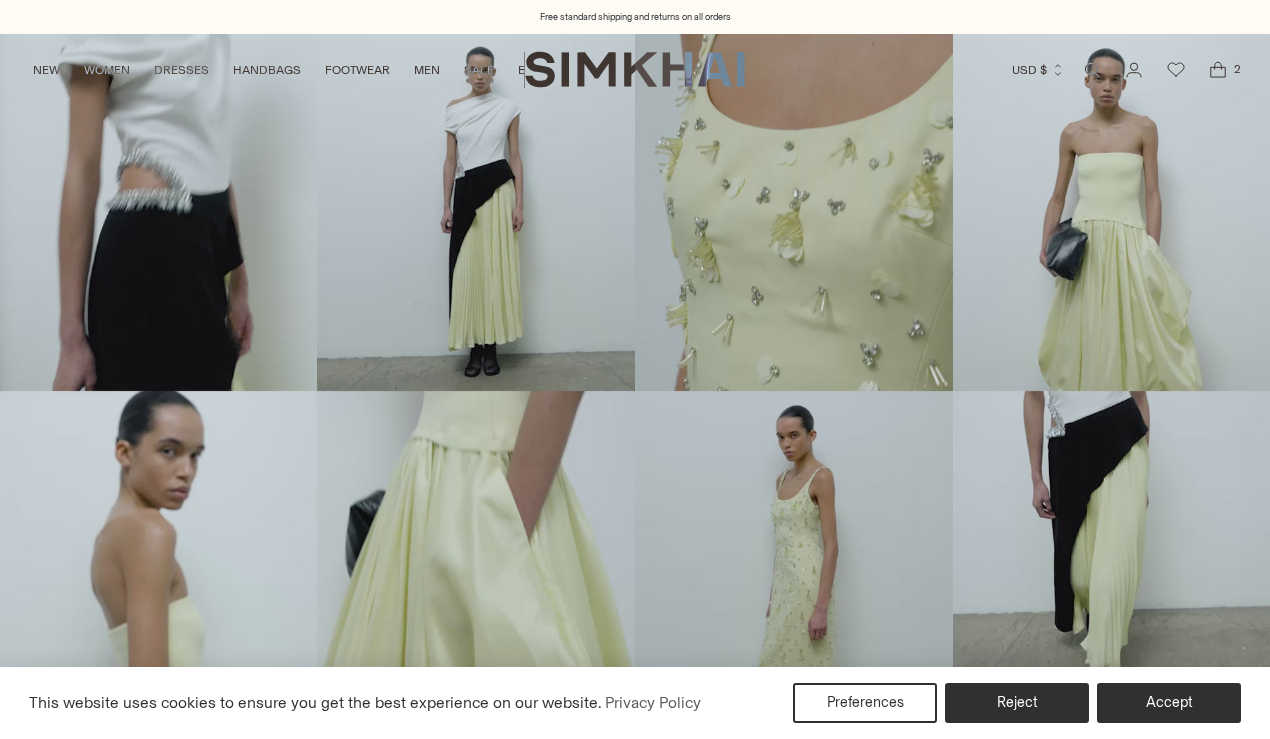 scroll, scrollTop: 0, scrollLeft: 0, axis: both 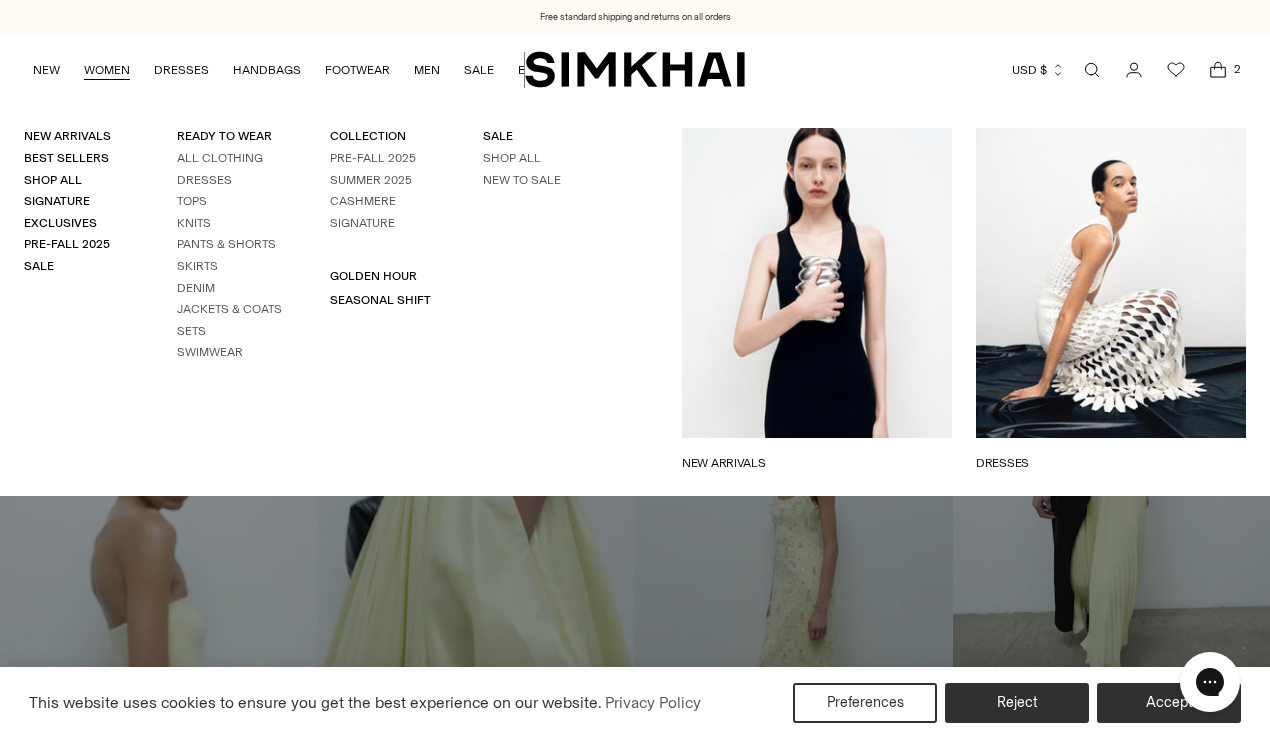 click on "WOMEN" at bounding box center [107, 70] 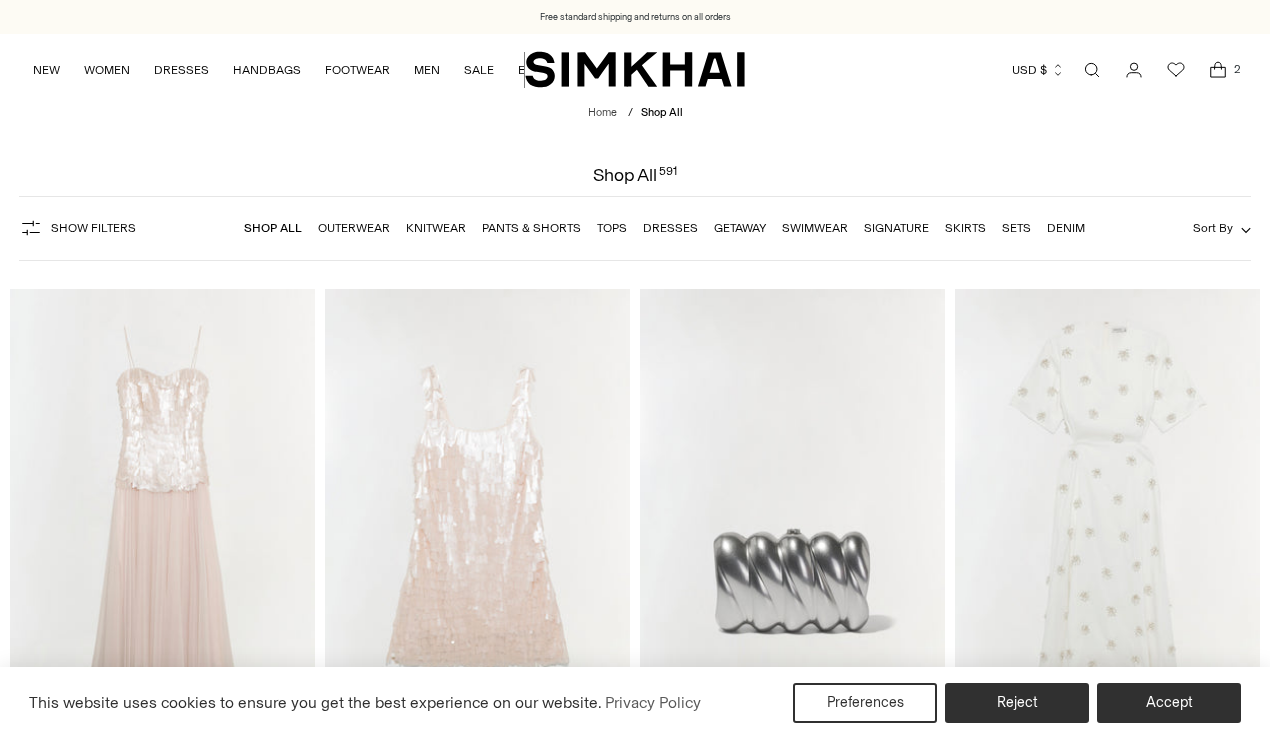 scroll, scrollTop: 0, scrollLeft: 0, axis: both 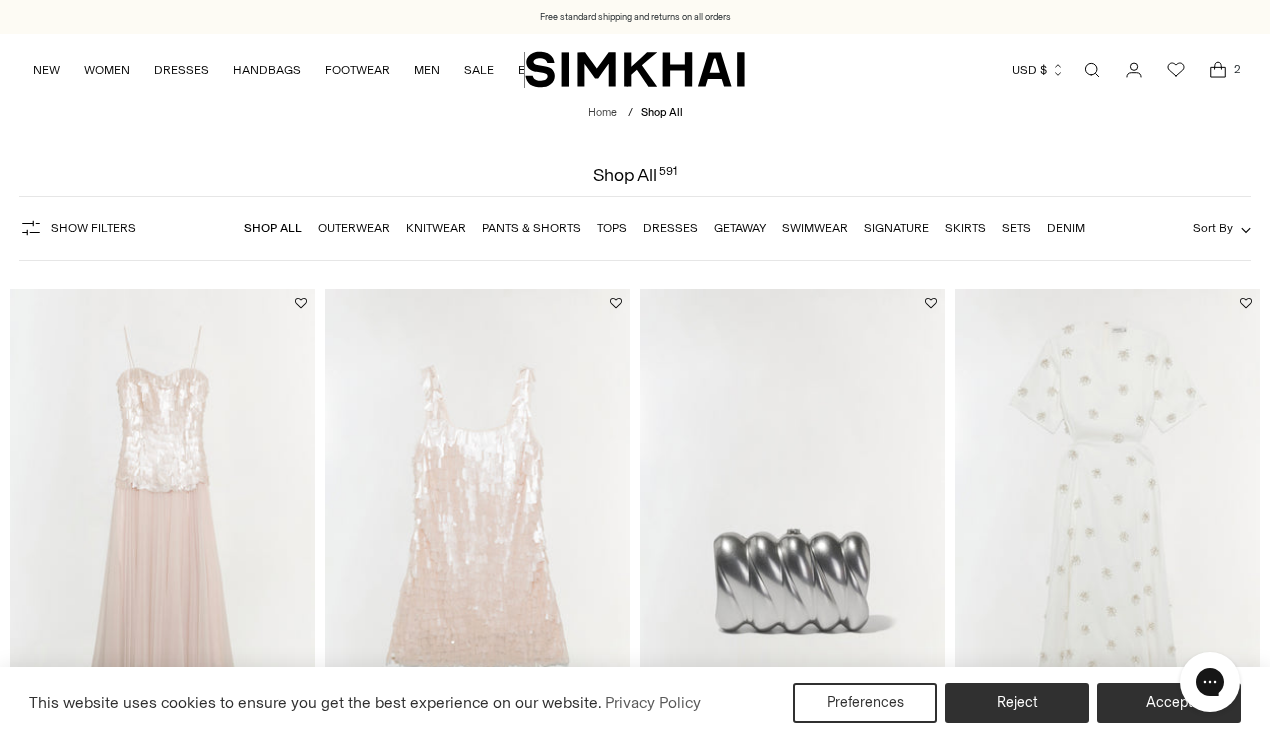 click on "Pants & Shorts" at bounding box center [531, 228] 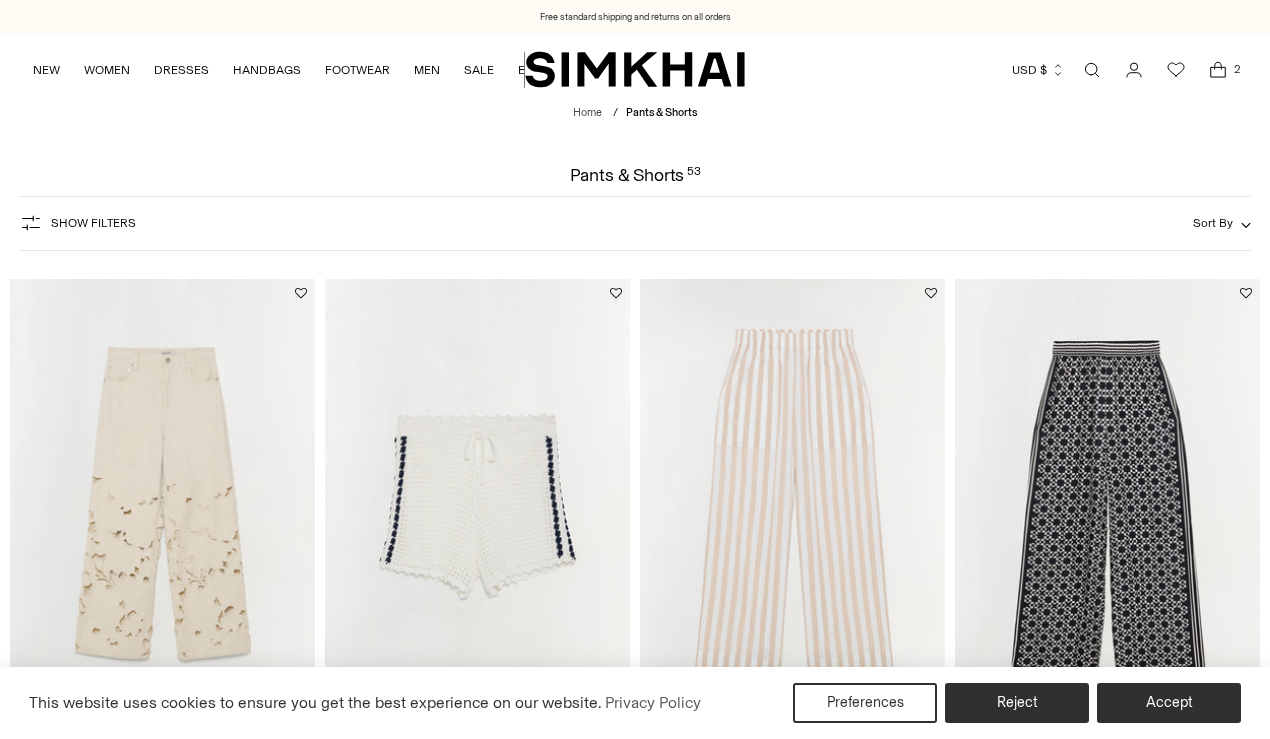 scroll, scrollTop: 0, scrollLeft: 0, axis: both 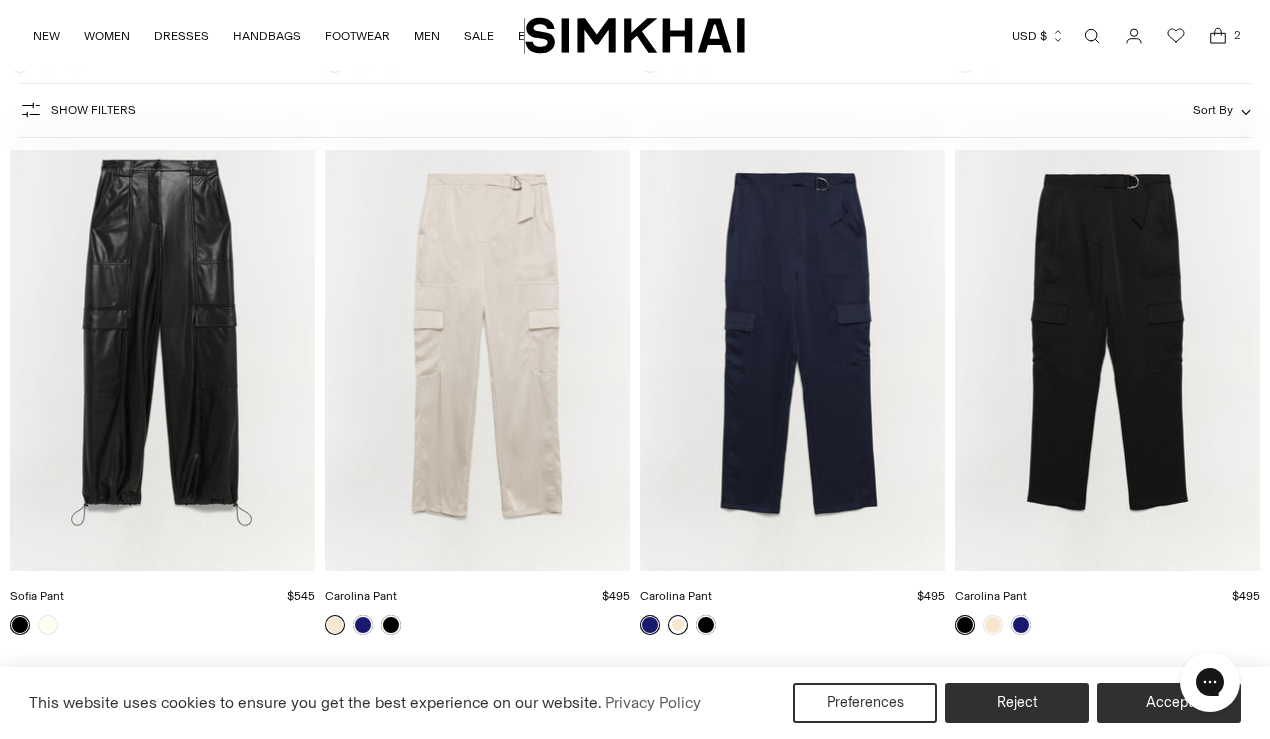 click at bounding box center (678, 625) 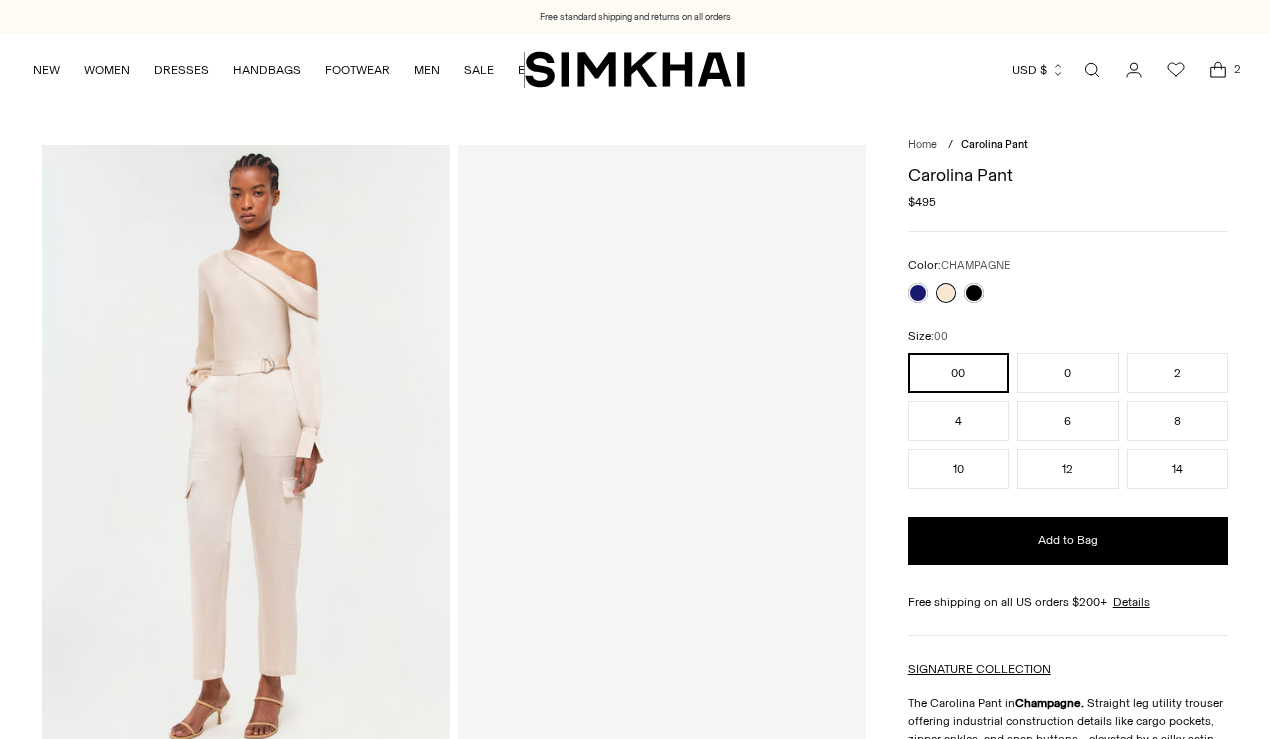scroll, scrollTop: 0, scrollLeft: 0, axis: both 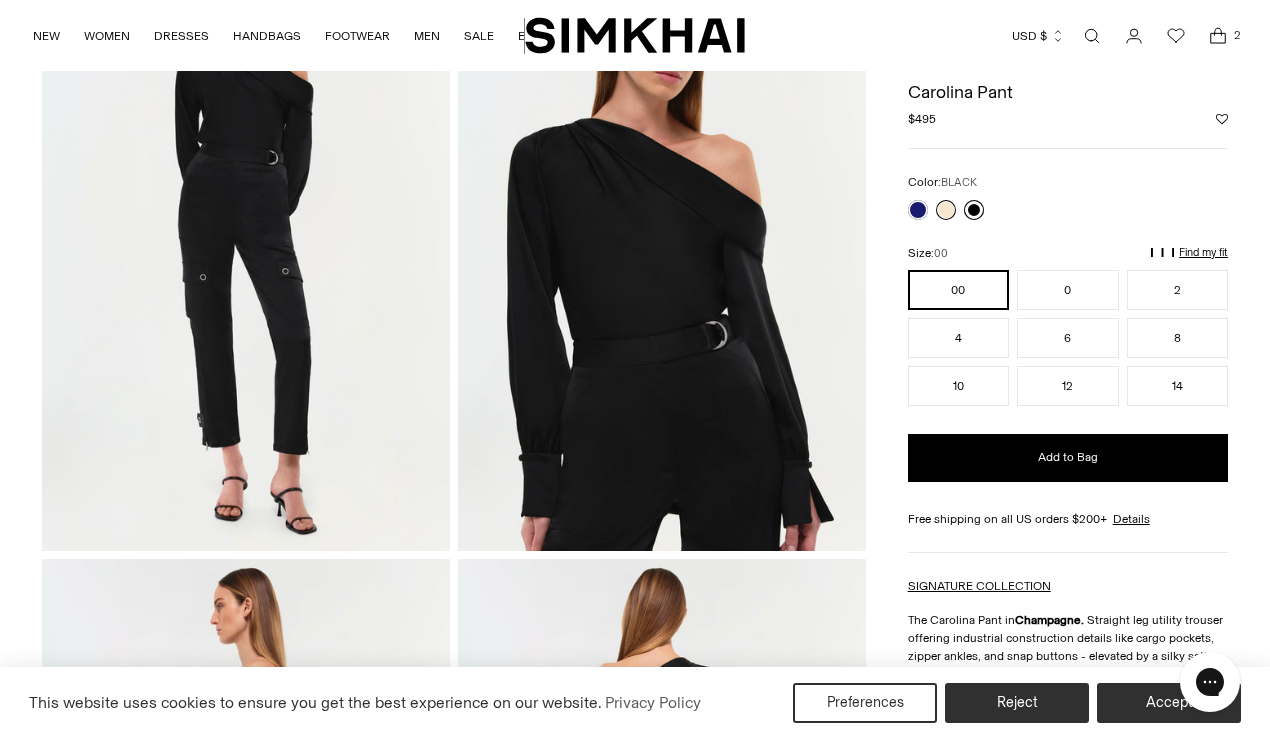 click at bounding box center (974, 210) 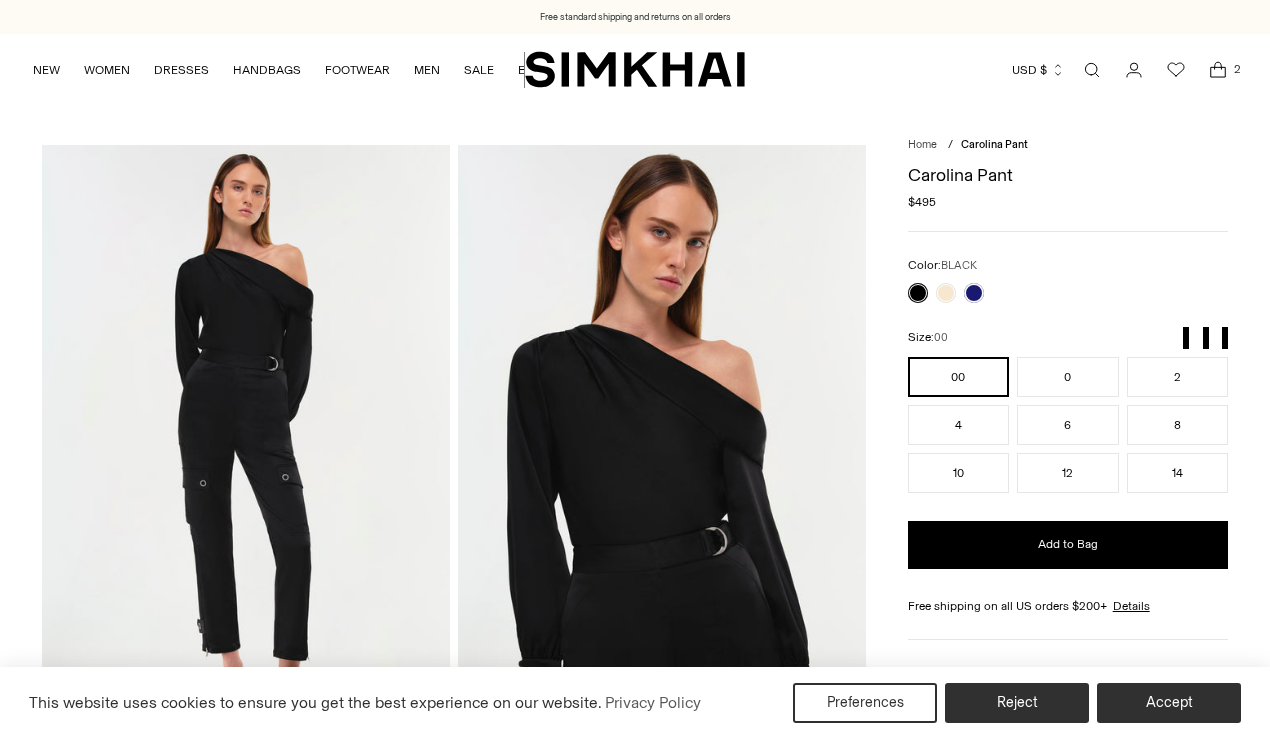 scroll, scrollTop: 0, scrollLeft: 0, axis: both 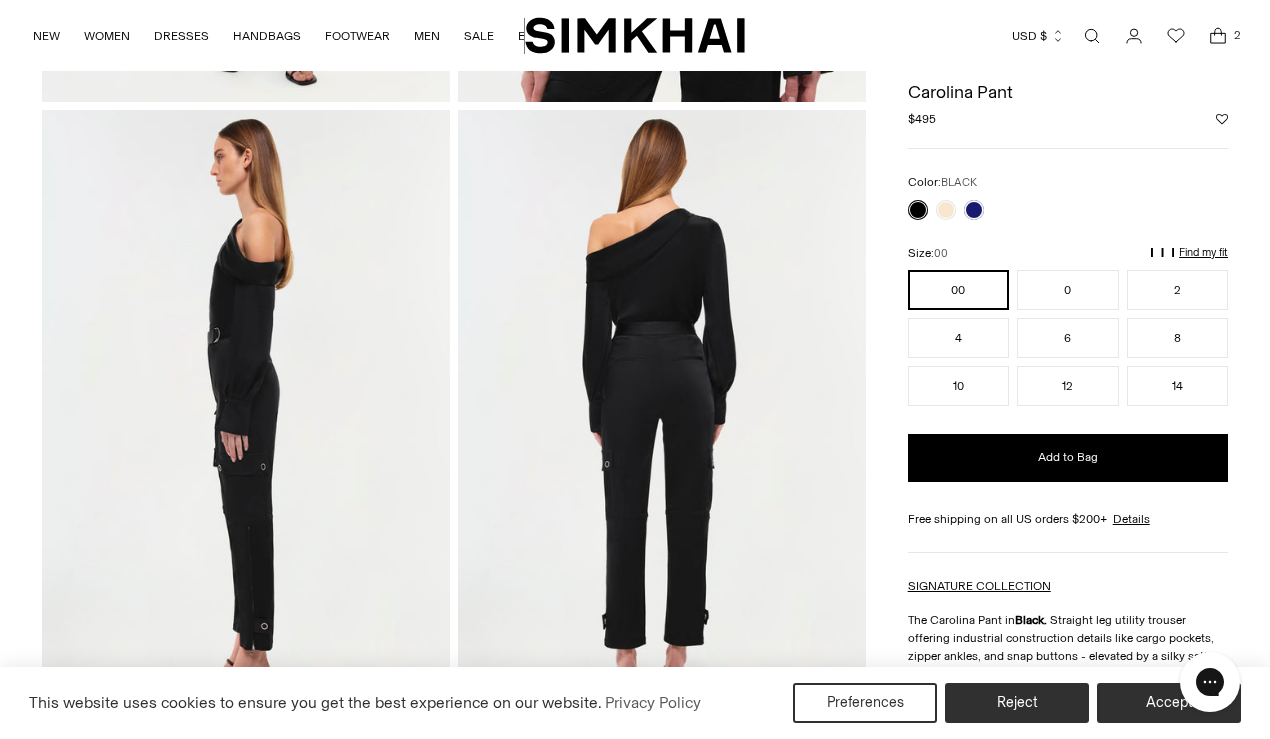 click at bounding box center [246, 416] 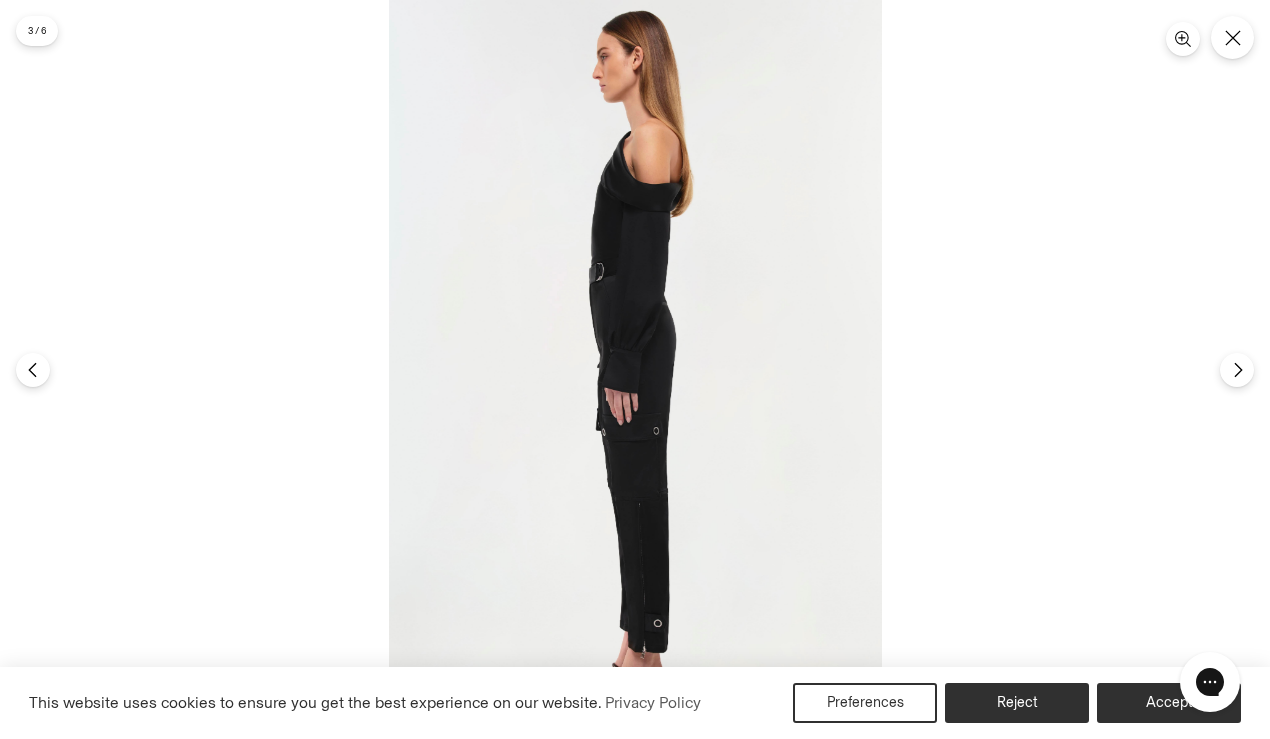 click at bounding box center [635, 369] 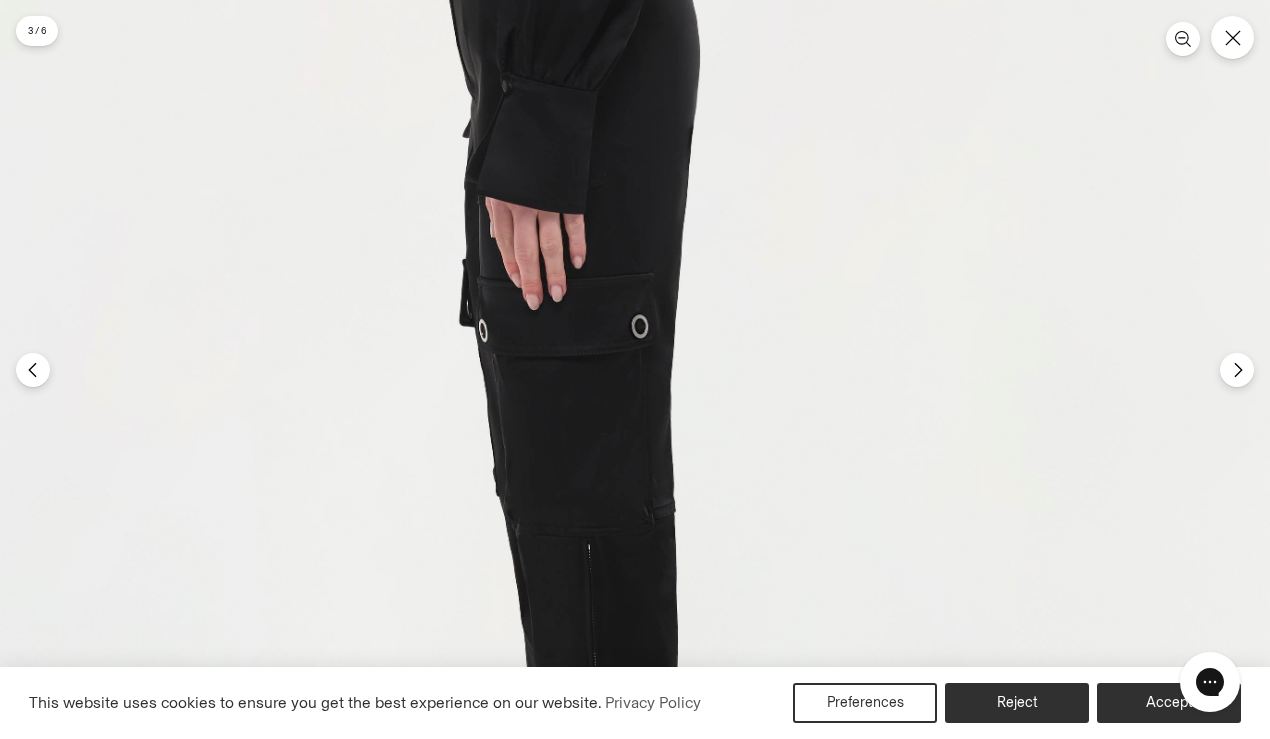 click at bounding box center (578, 142) 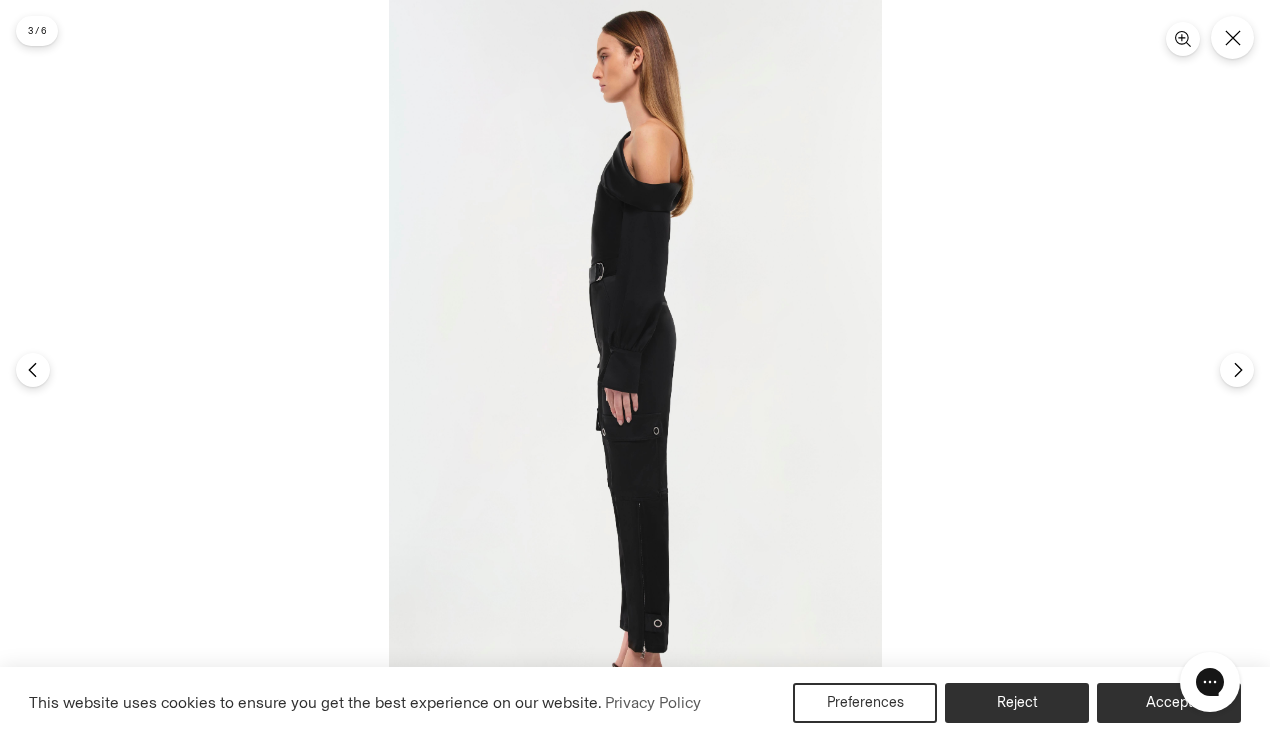 click at bounding box center (635, 369) 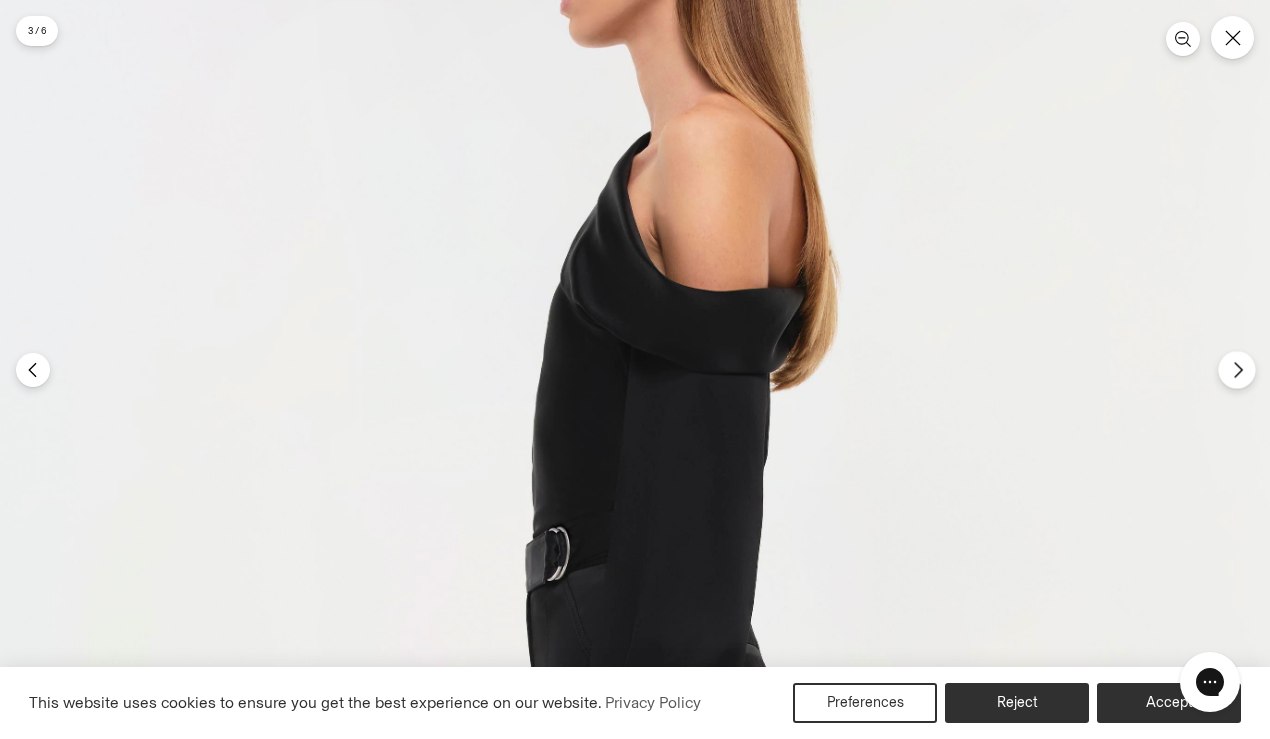 click 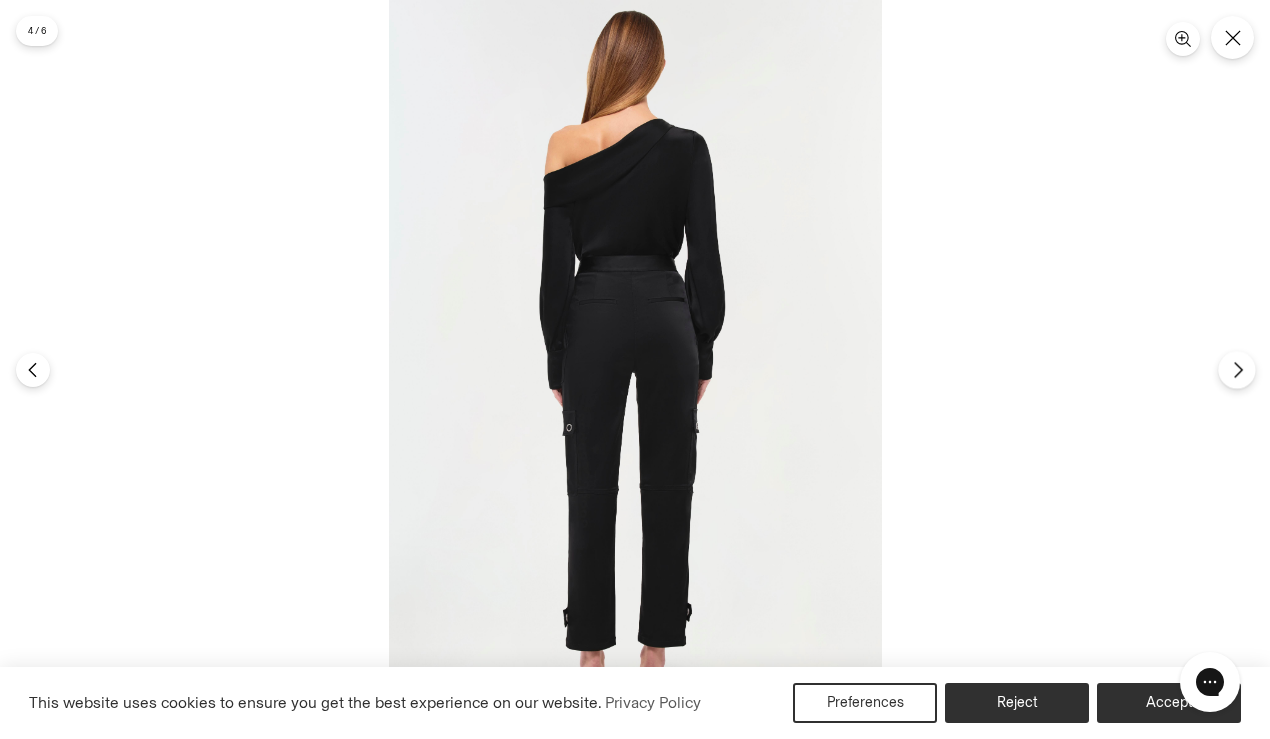 click 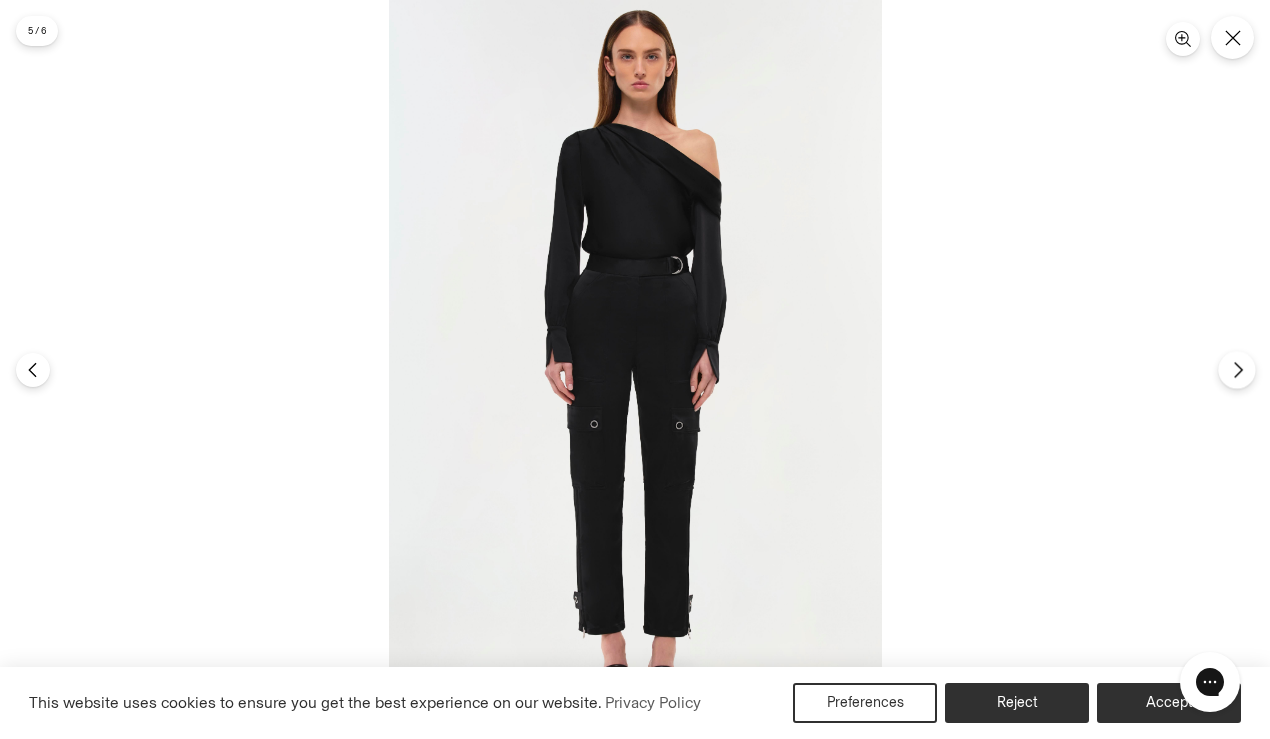 click 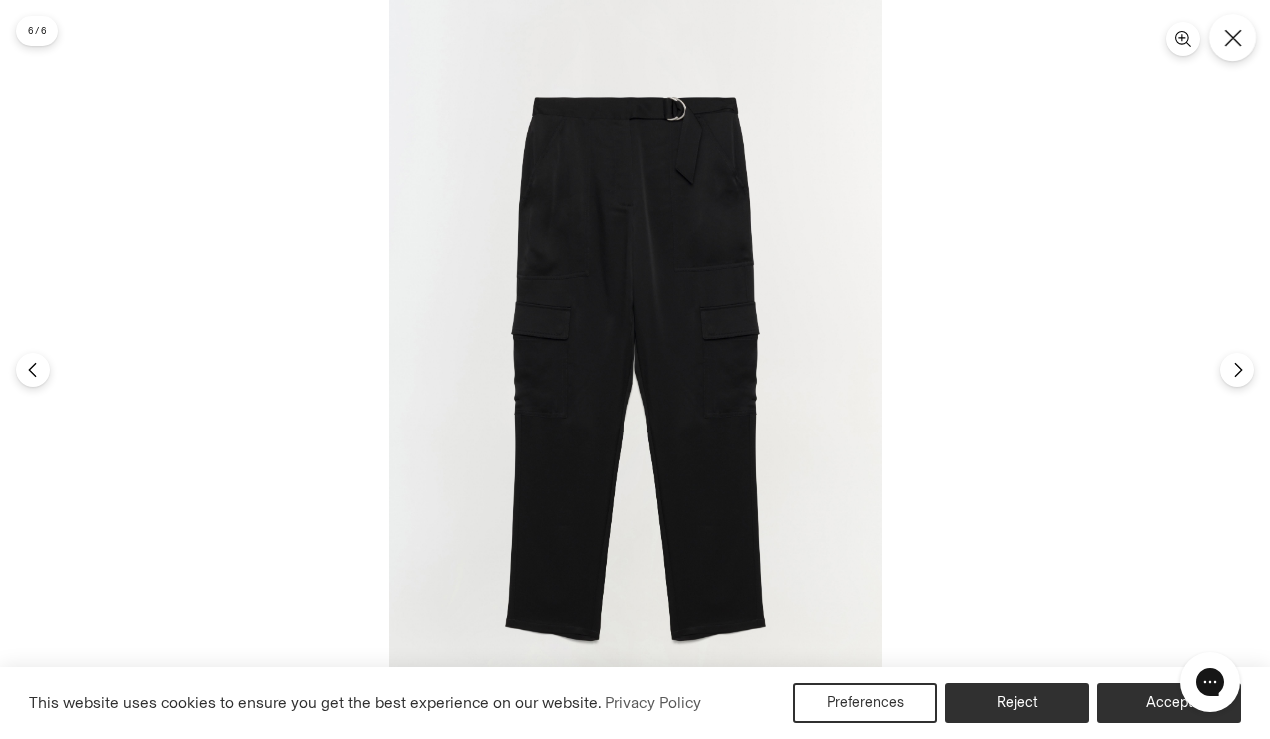 click 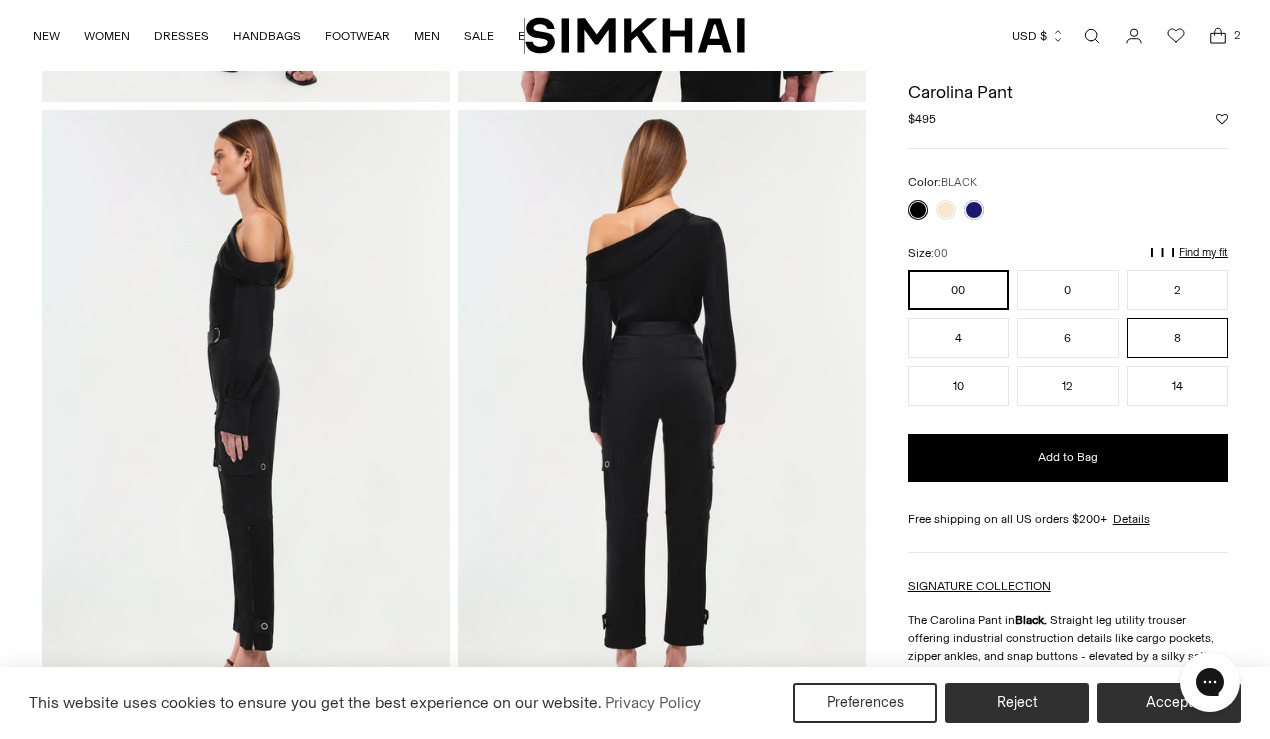 click on "8" at bounding box center (1177, 338) 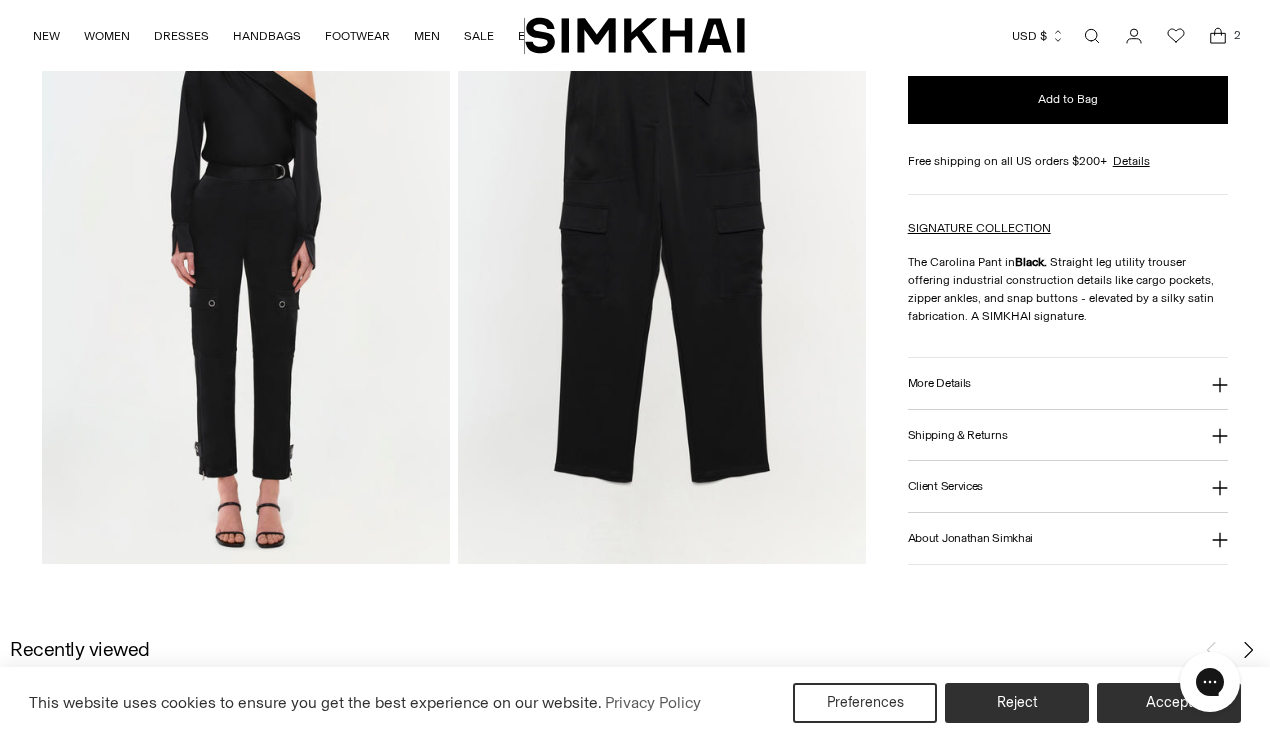 scroll, scrollTop: 1435, scrollLeft: 0, axis: vertical 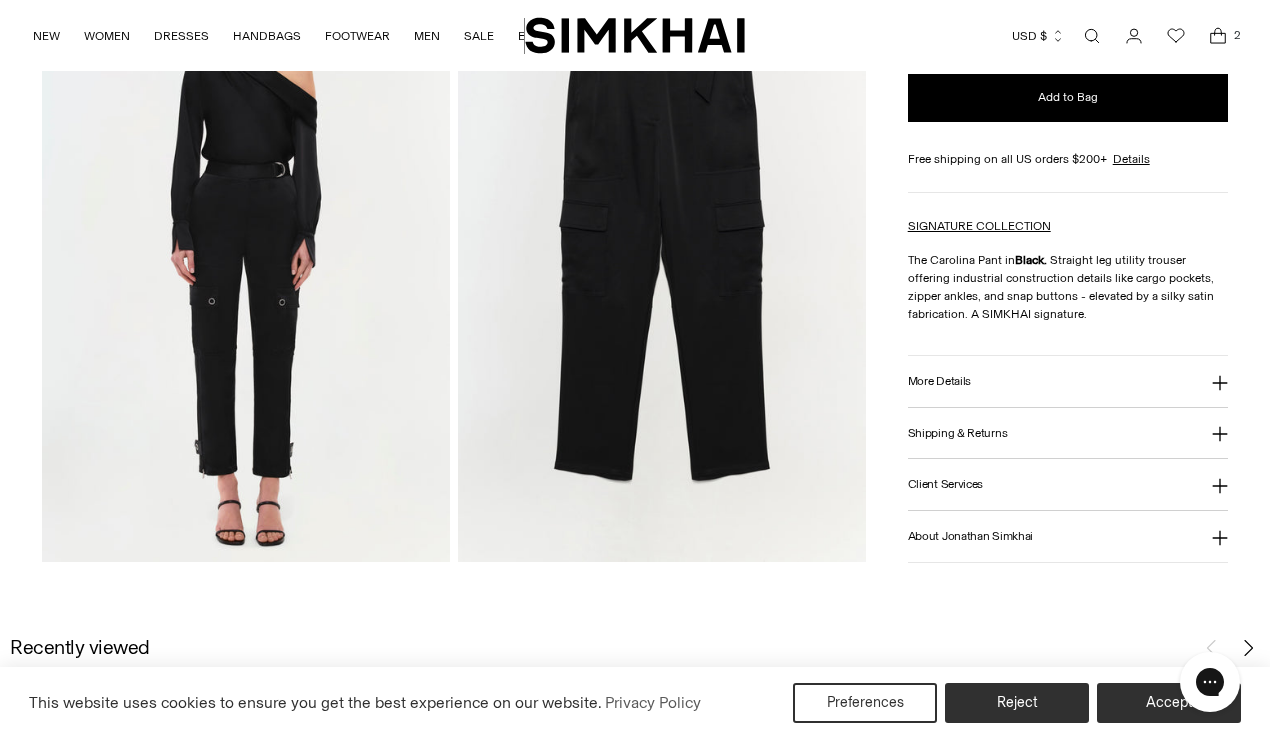 click on "More Details" at bounding box center [1068, 381] 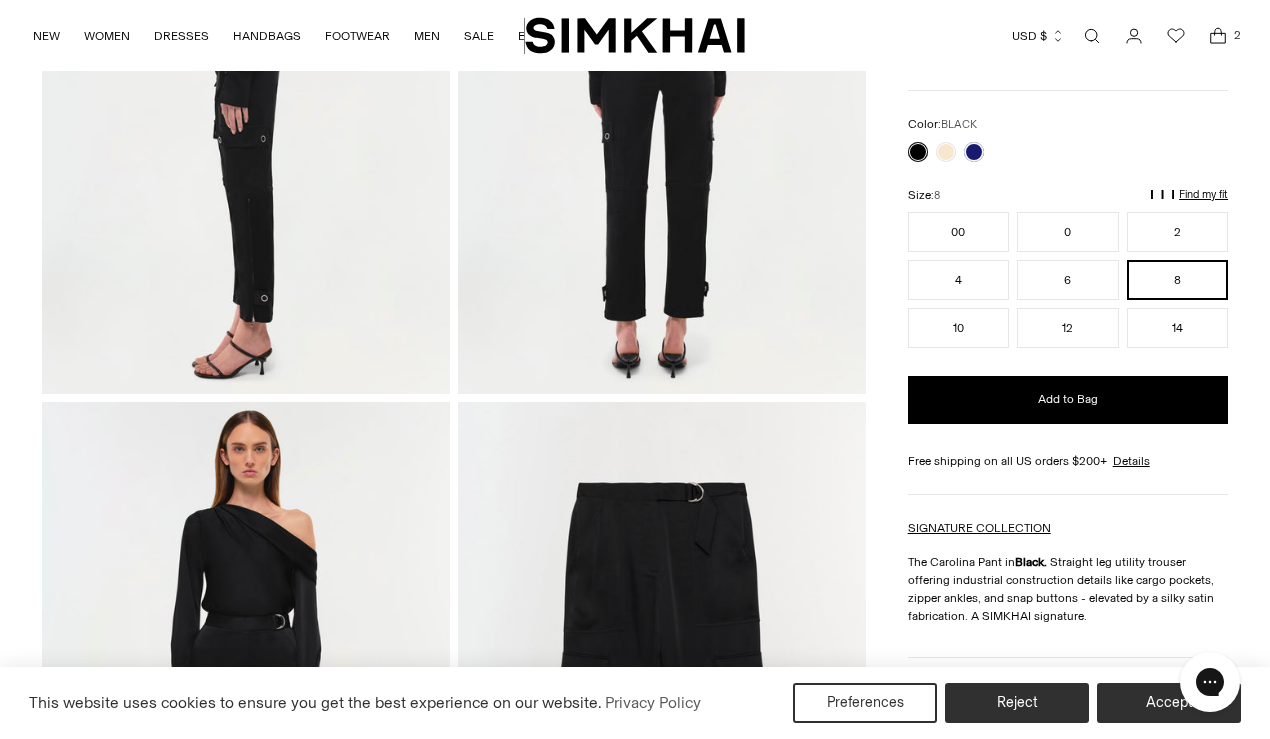 scroll, scrollTop: 974, scrollLeft: 0, axis: vertical 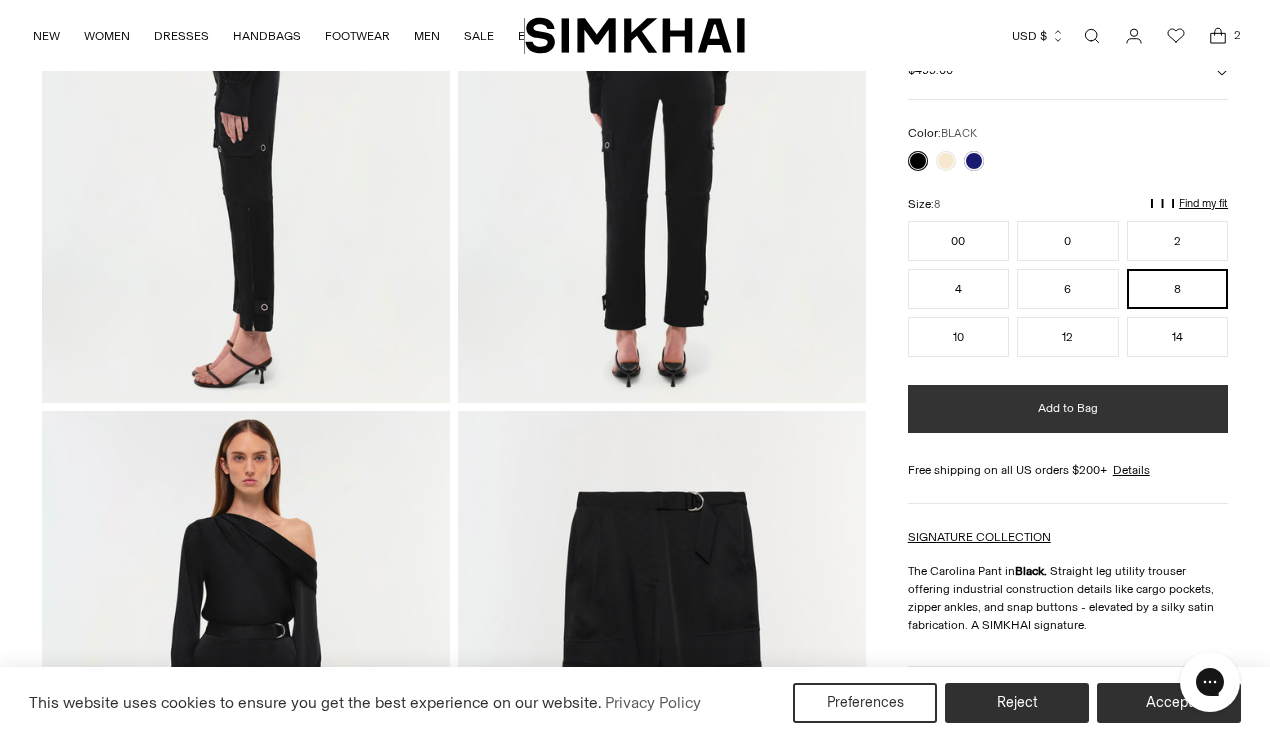click on "Add to Bag" at bounding box center [1068, 408] 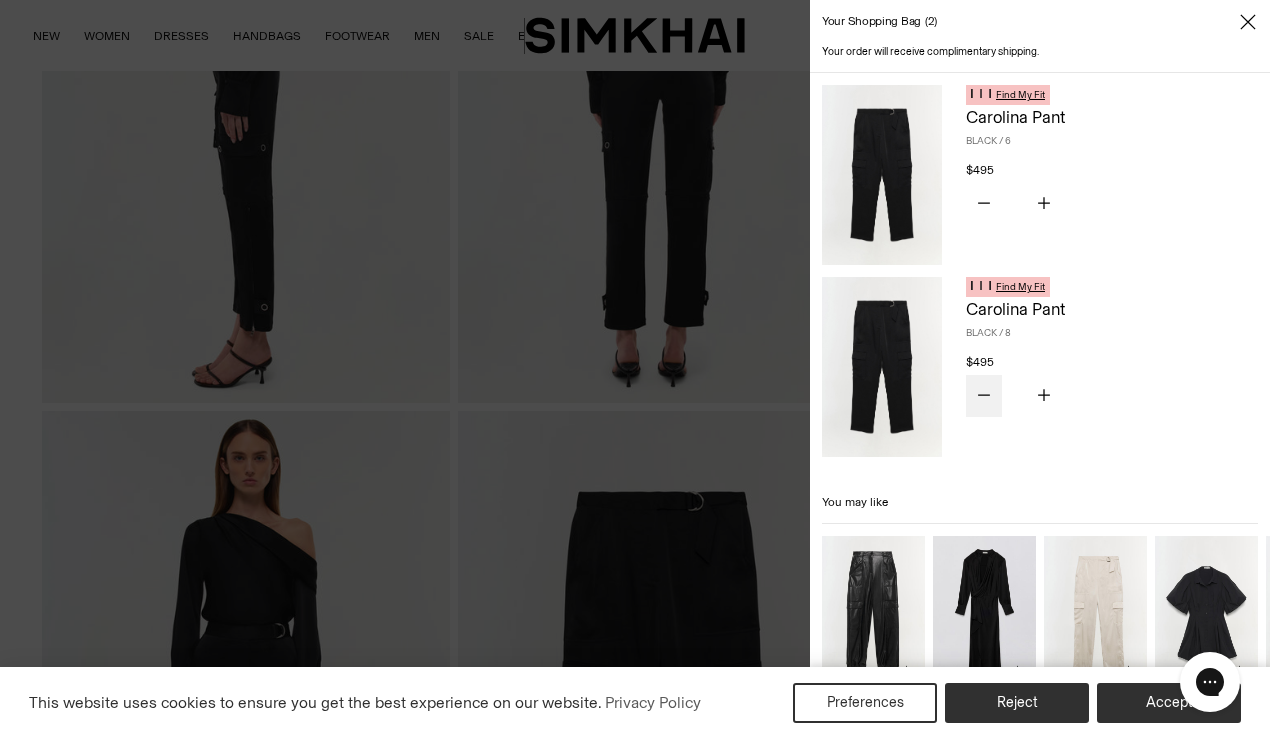 click 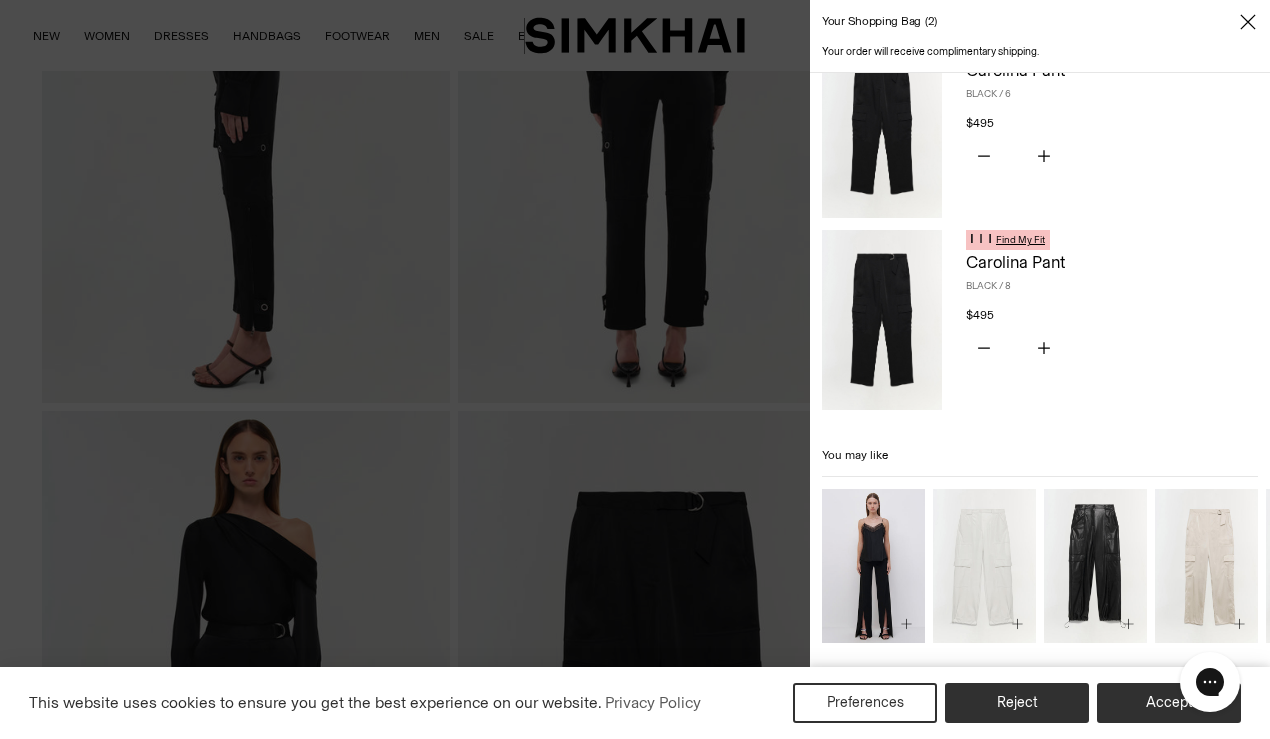 scroll, scrollTop: 47, scrollLeft: 0, axis: vertical 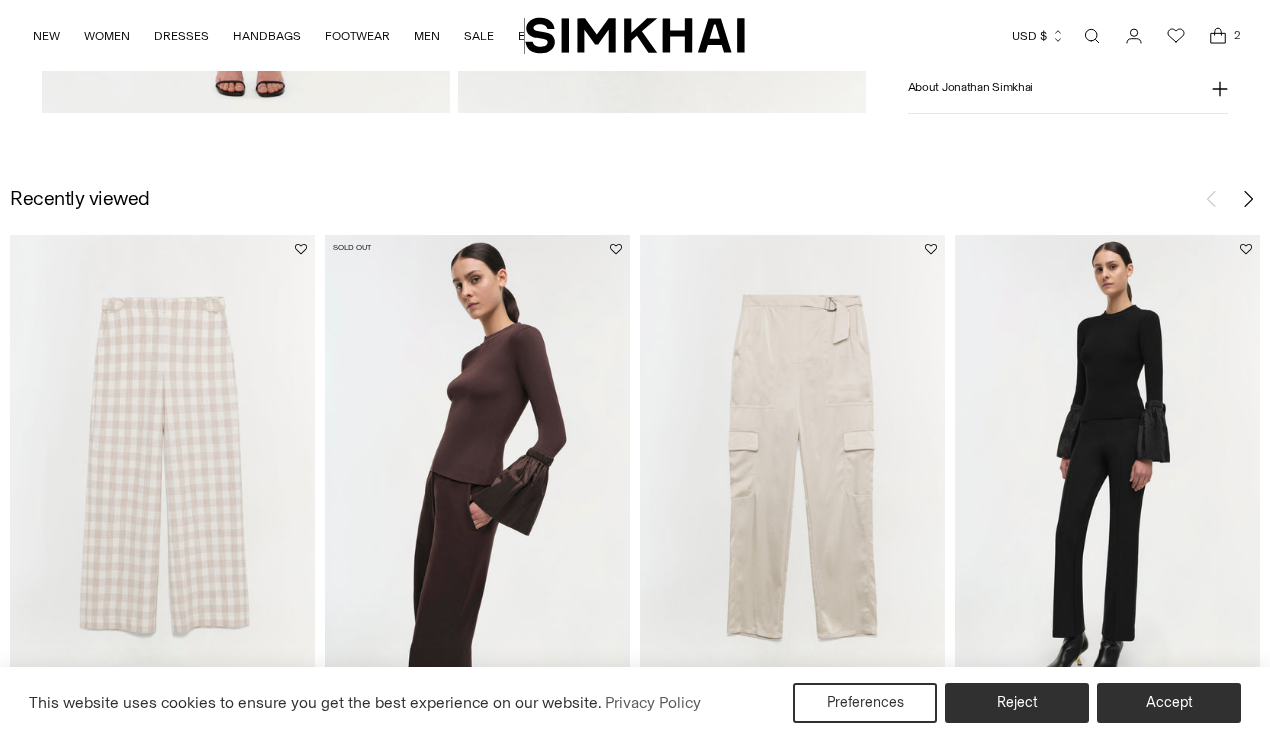 click at bounding box center [0, 0] 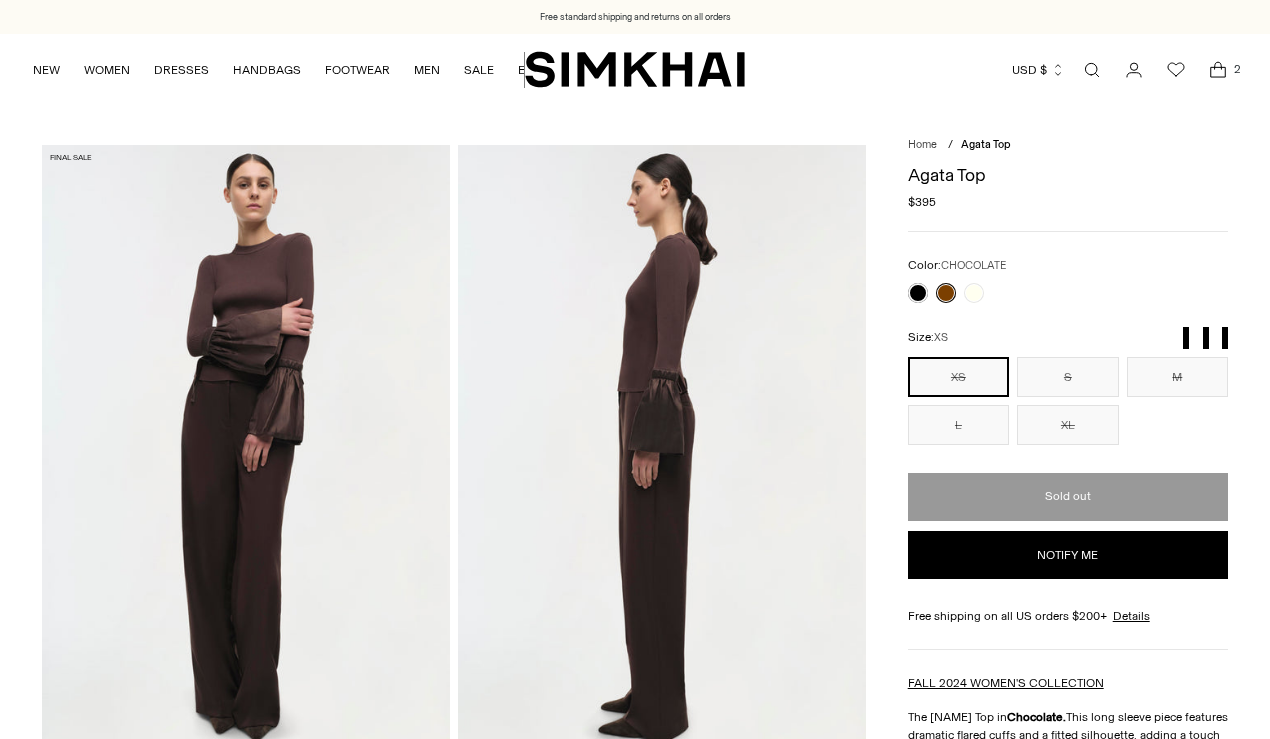 scroll, scrollTop: 0, scrollLeft: 0, axis: both 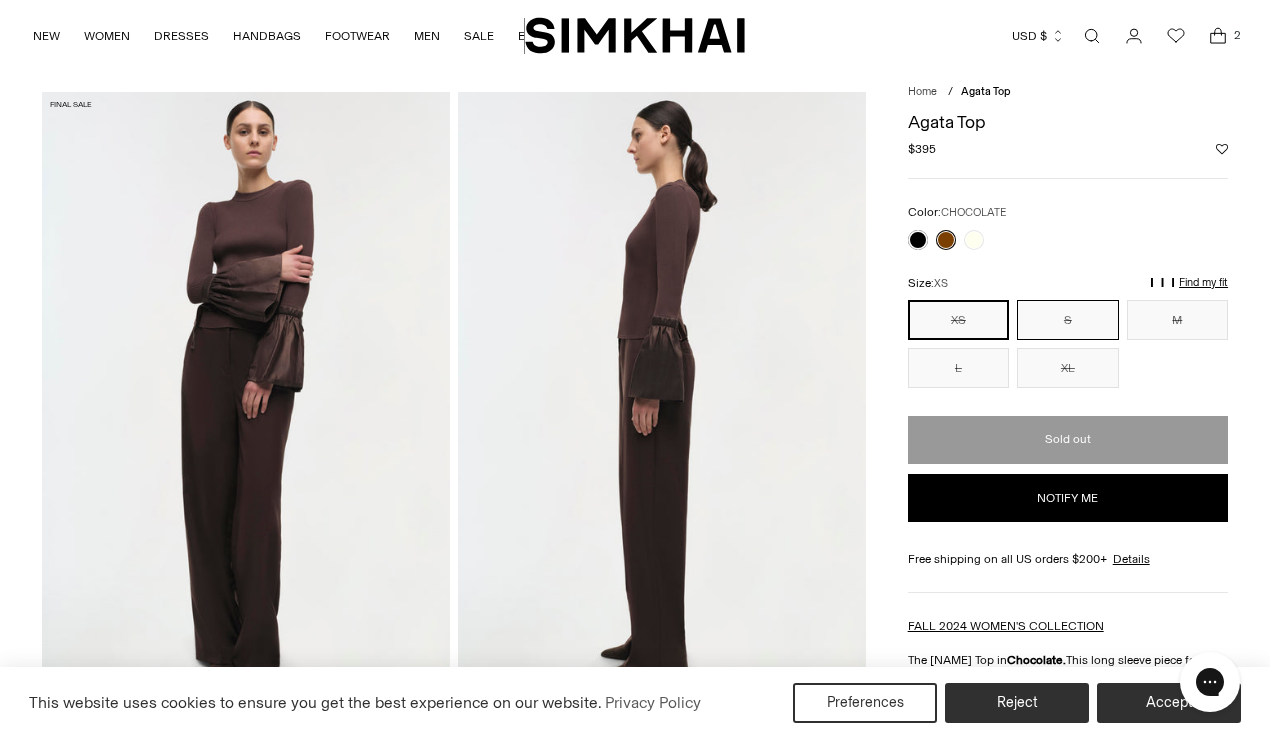 click on "S" at bounding box center [1067, 320] 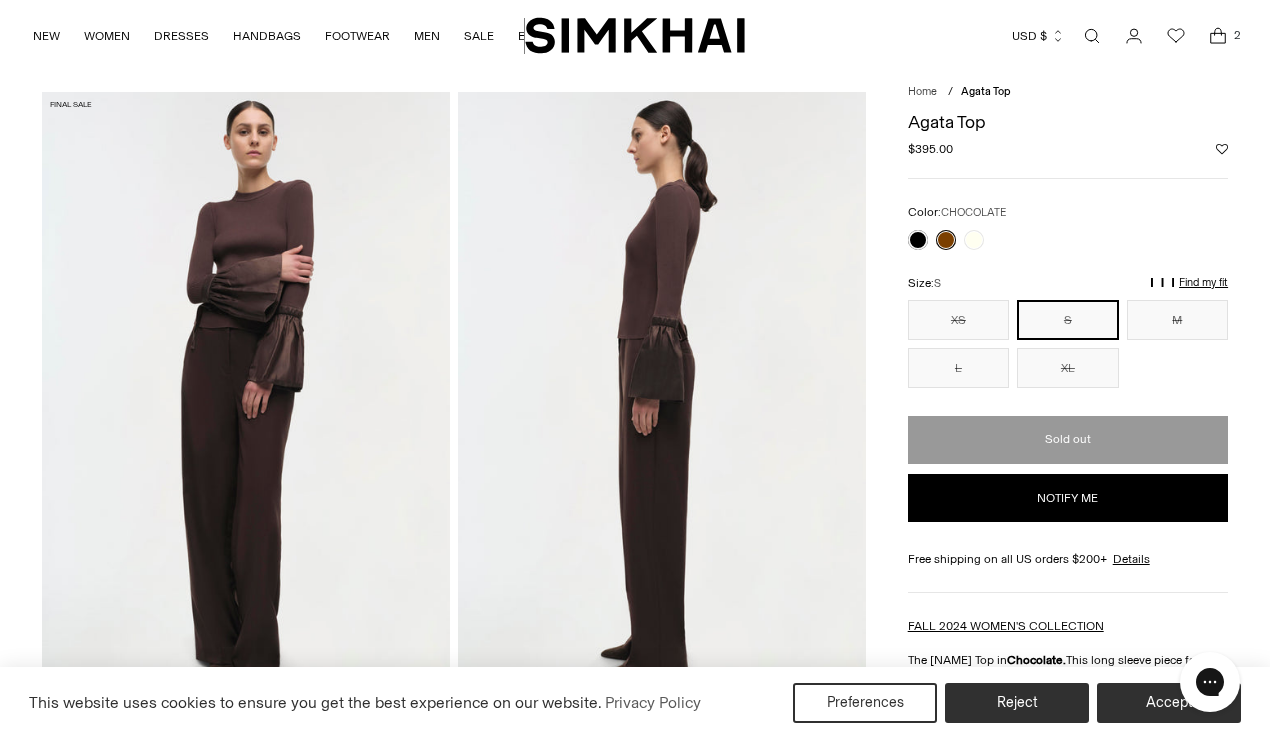 click on "Notify me" at bounding box center (1068, 498) 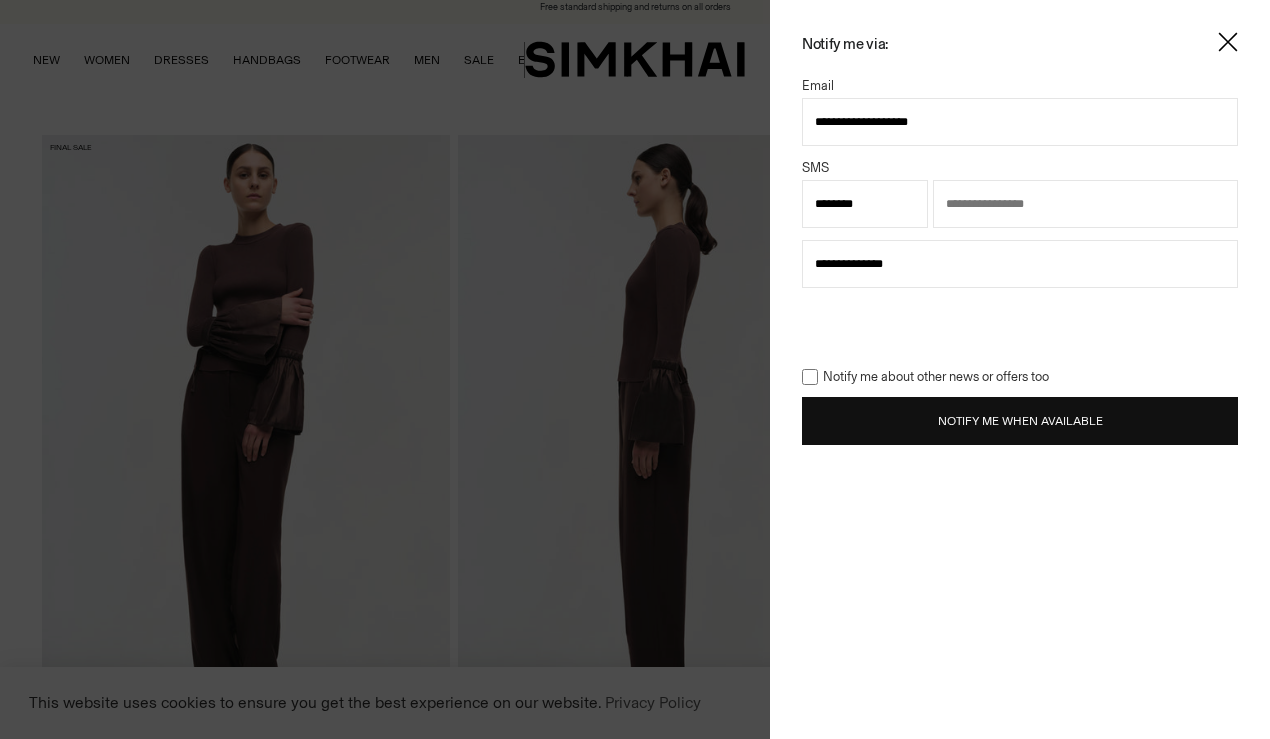 scroll, scrollTop: 10, scrollLeft: 0, axis: vertical 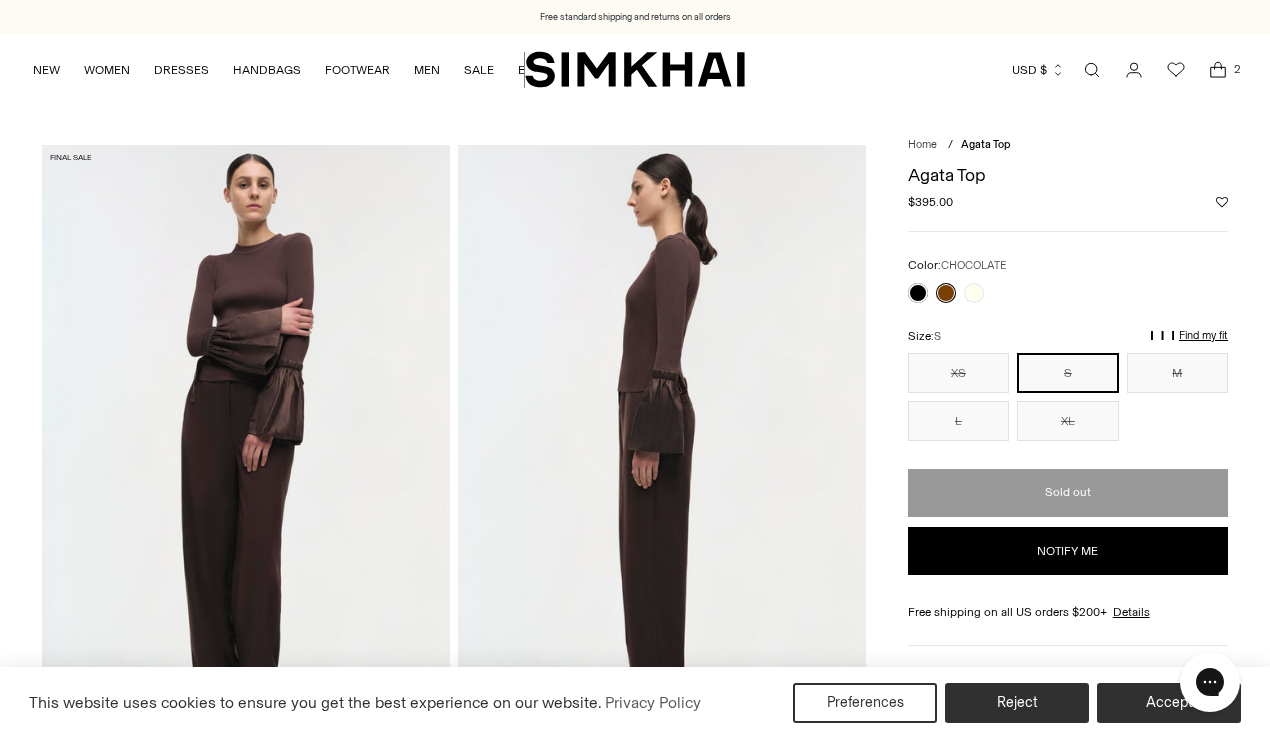 click 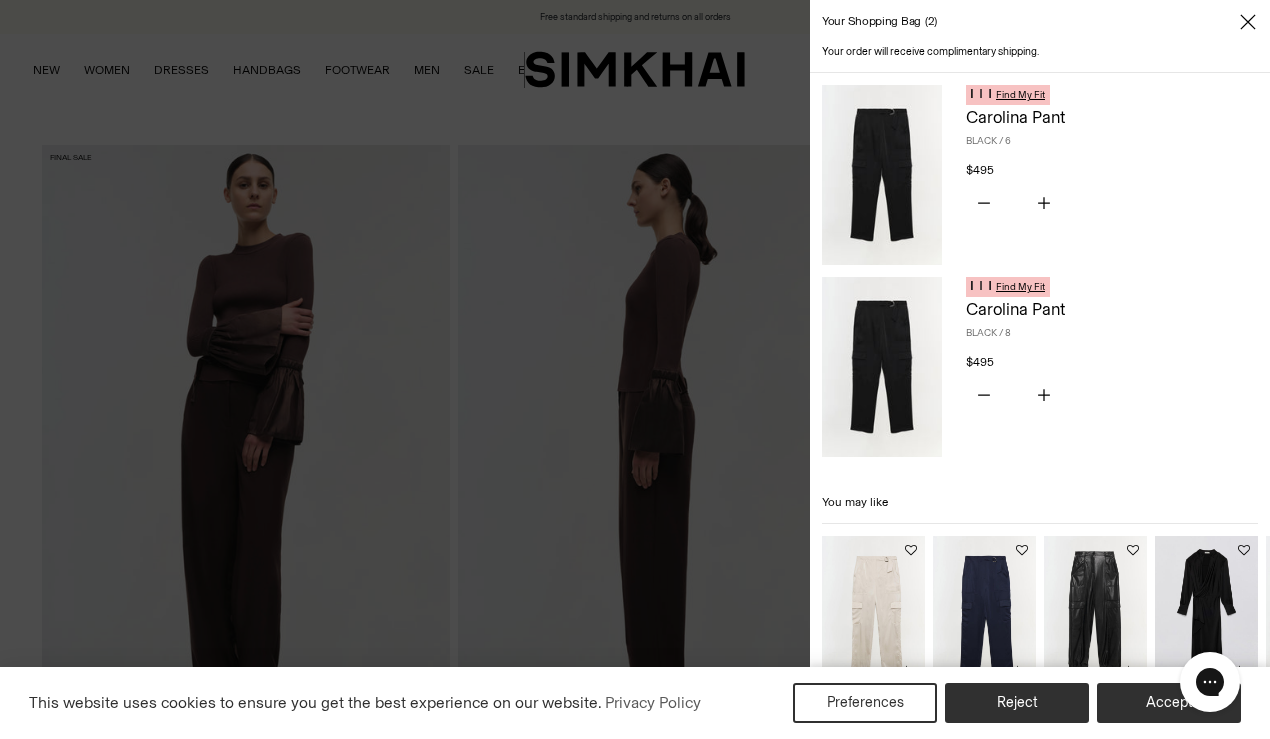 scroll, scrollTop: 47, scrollLeft: 0, axis: vertical 